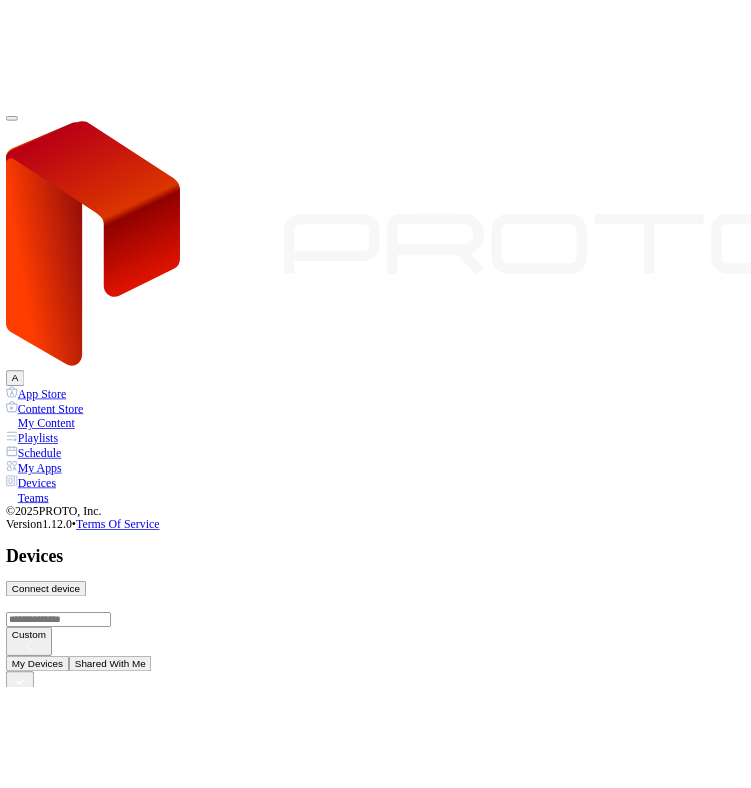 scroll, scrollTop: 0, scrollLeft: 0, axis: both 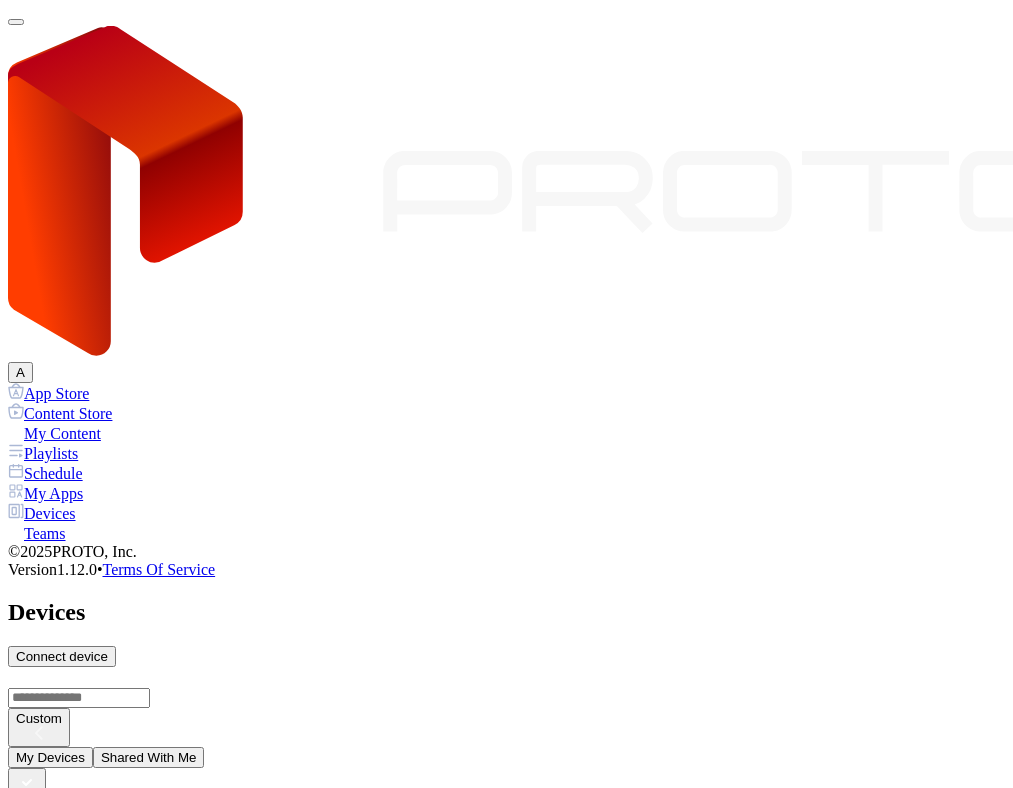 click 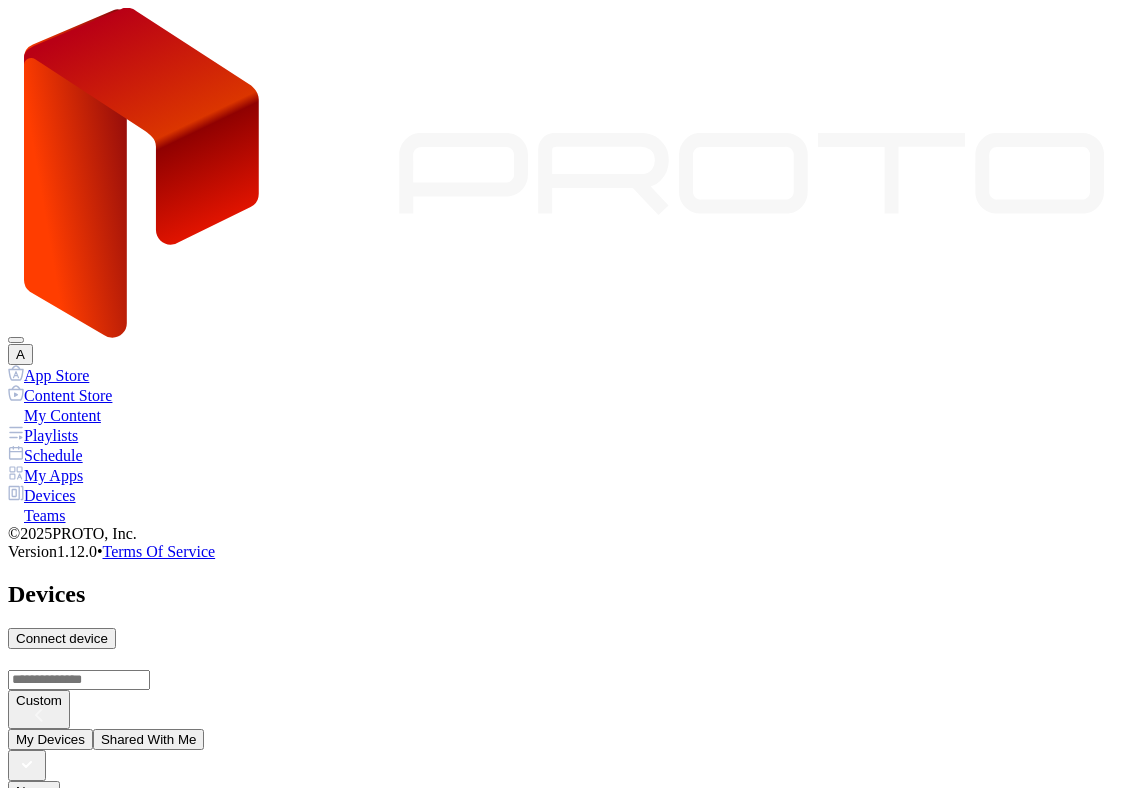 click on "A" at bounding box center (20, 354) 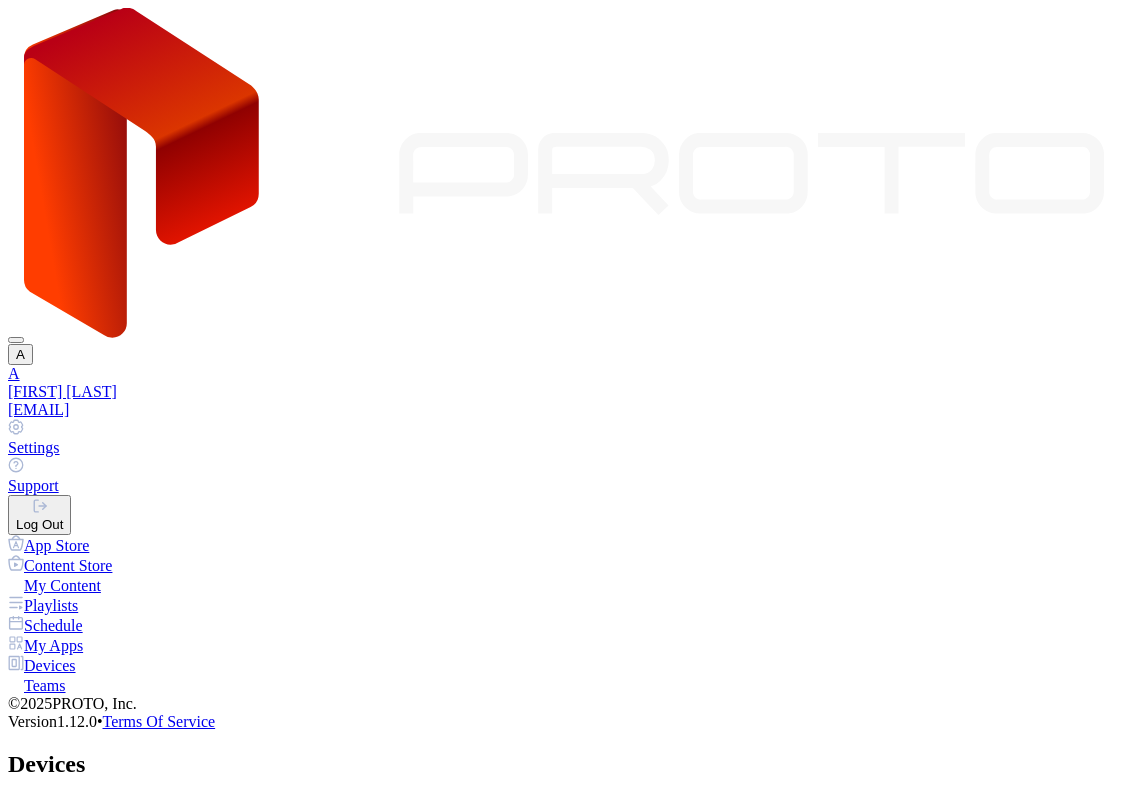 click on "Settings" at bounding box center [565, 438] 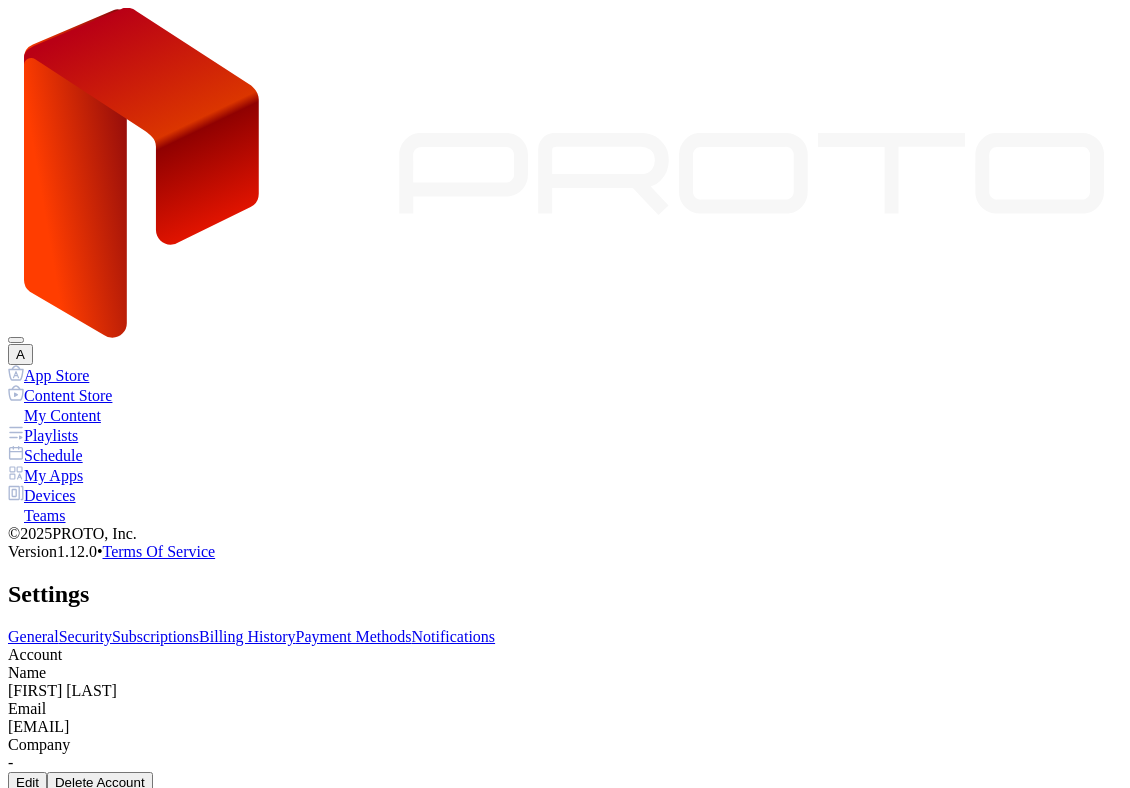 click on "Subscriptions" at bounding box center (155, 636) 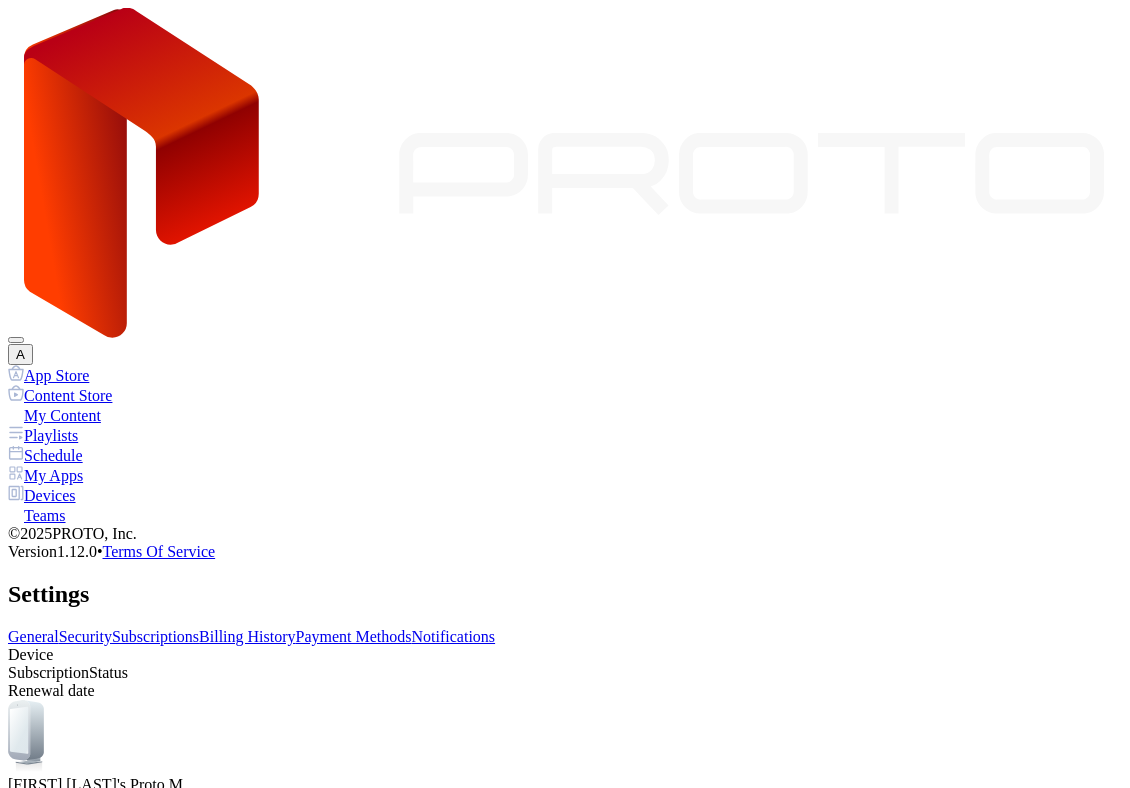 click on "Devices" at bounding box center (565, 495) 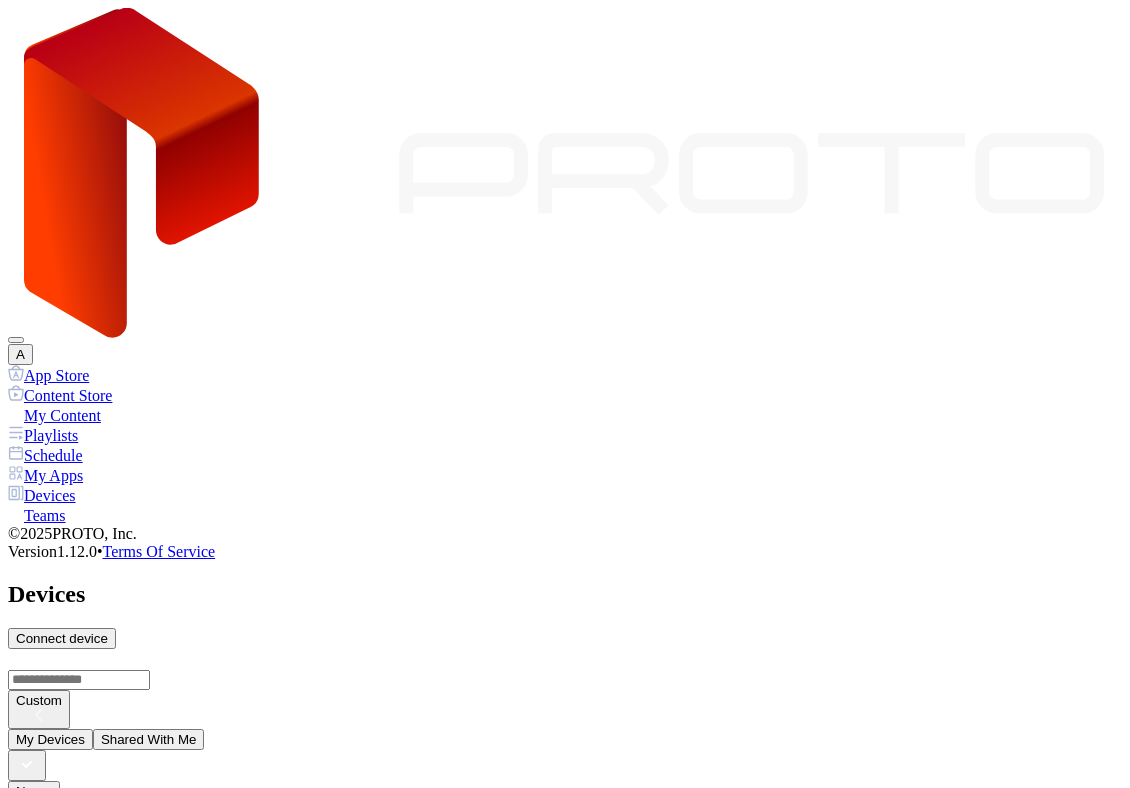 click 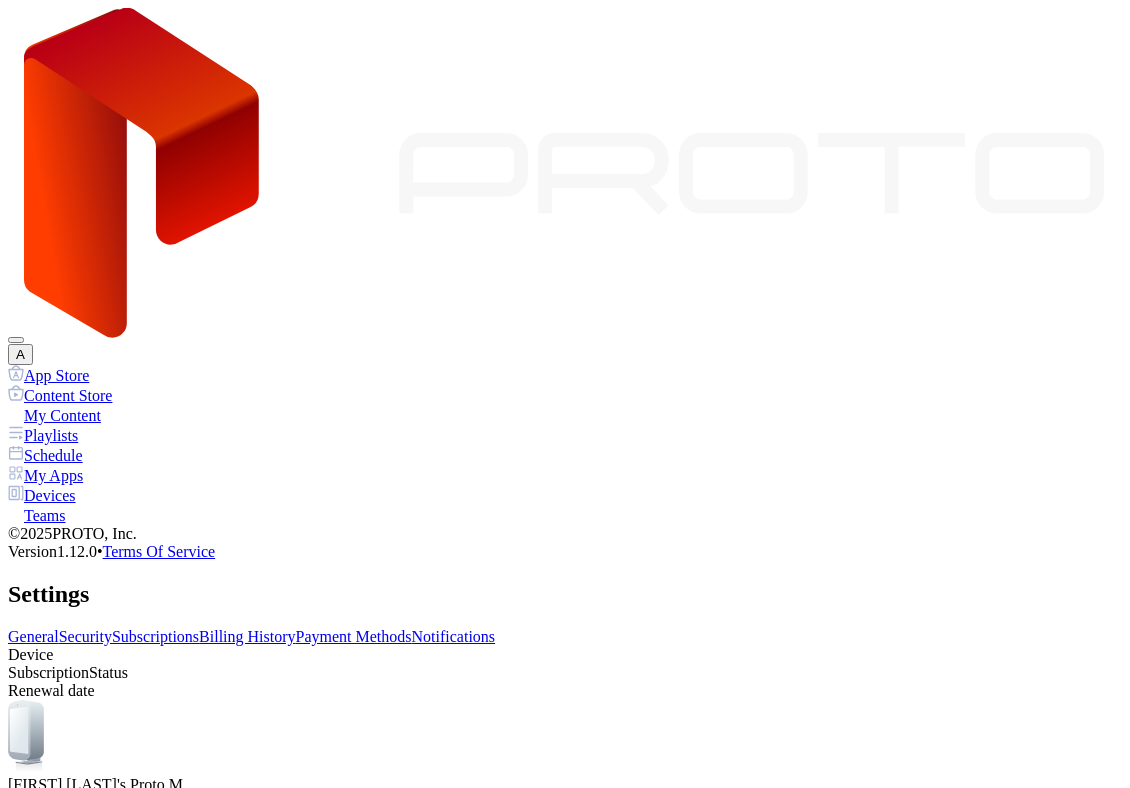 click on "Devices" at bounding box center [565, 495] 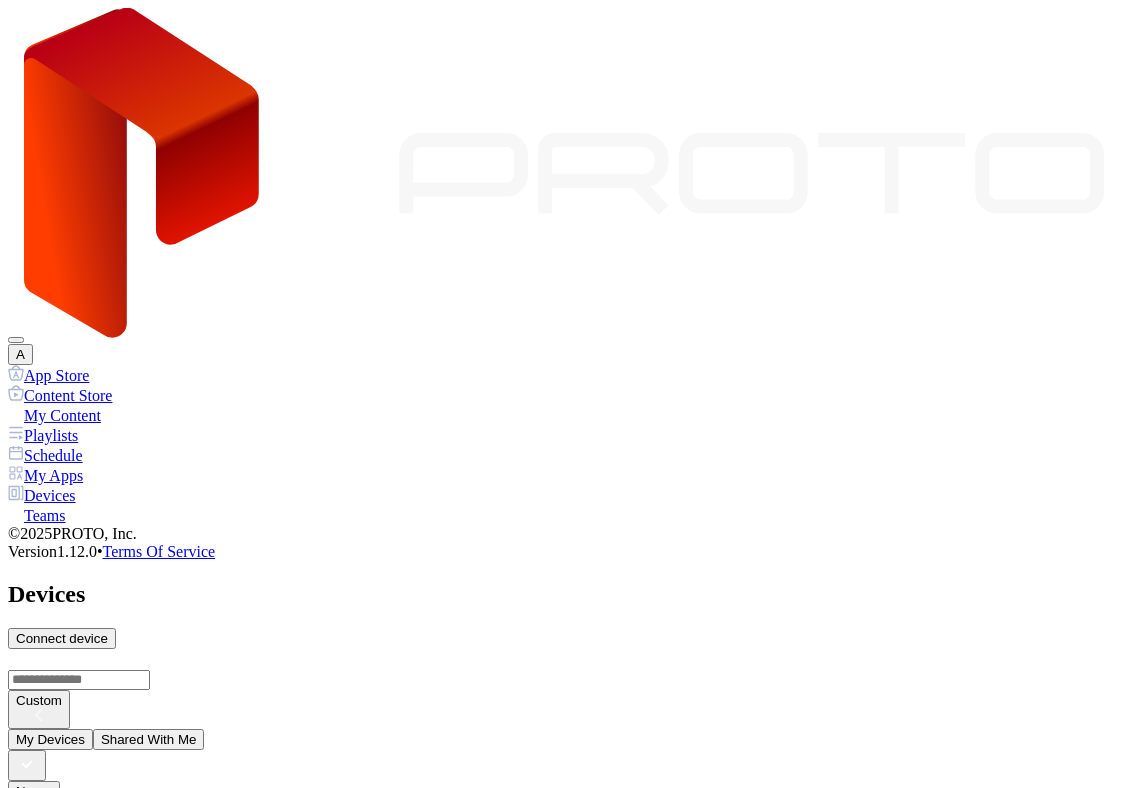 click 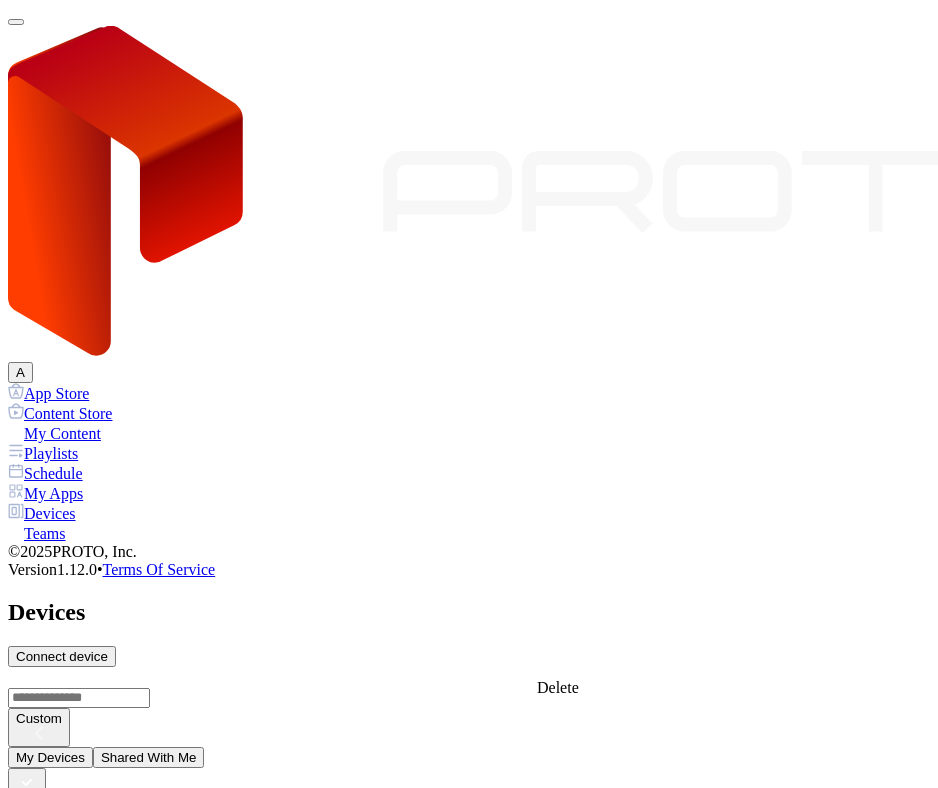 click 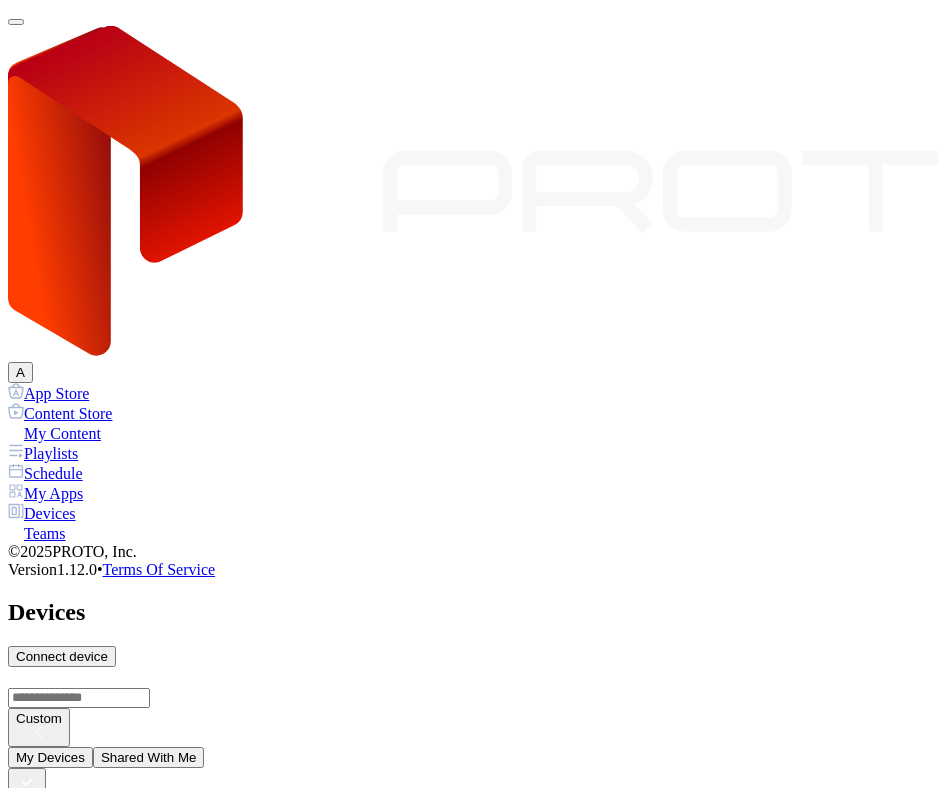 click on "Delete" at bounding box center [93, 1519] 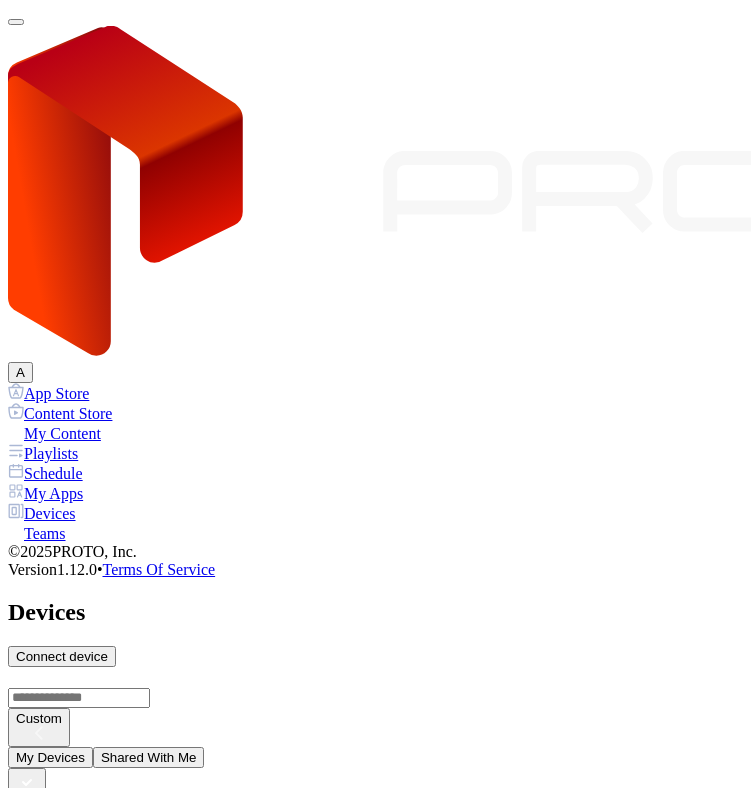 click 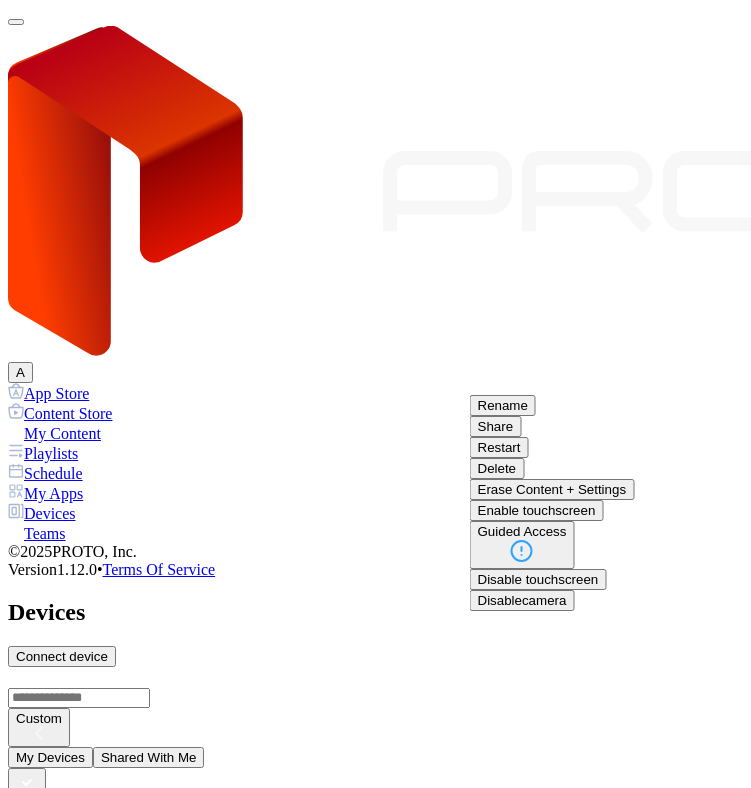 scroll, scrollTop: 77, scrollLeft: 0, axis: vertical 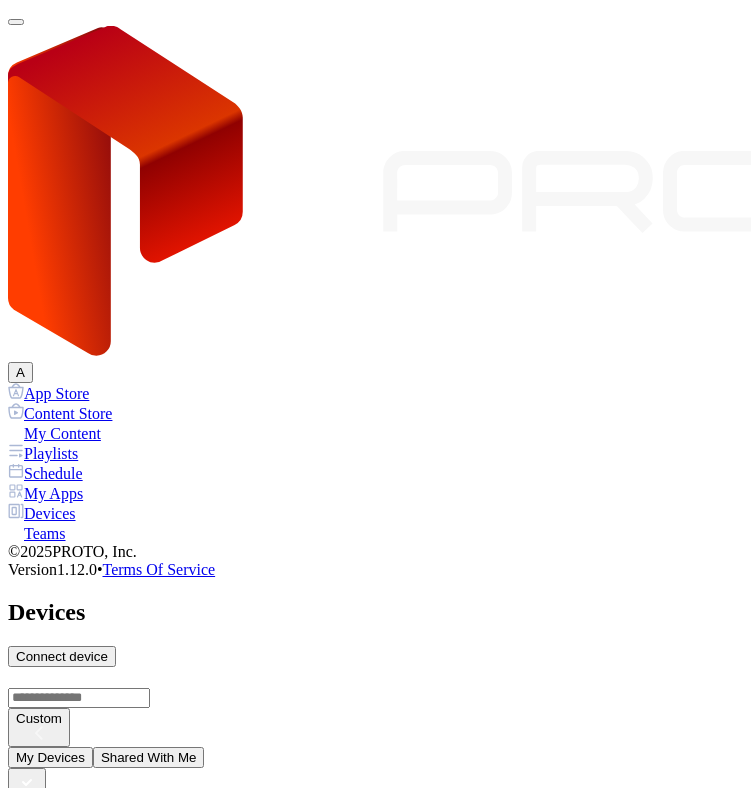 click on "Erase" at bounding box center (91, 1367) 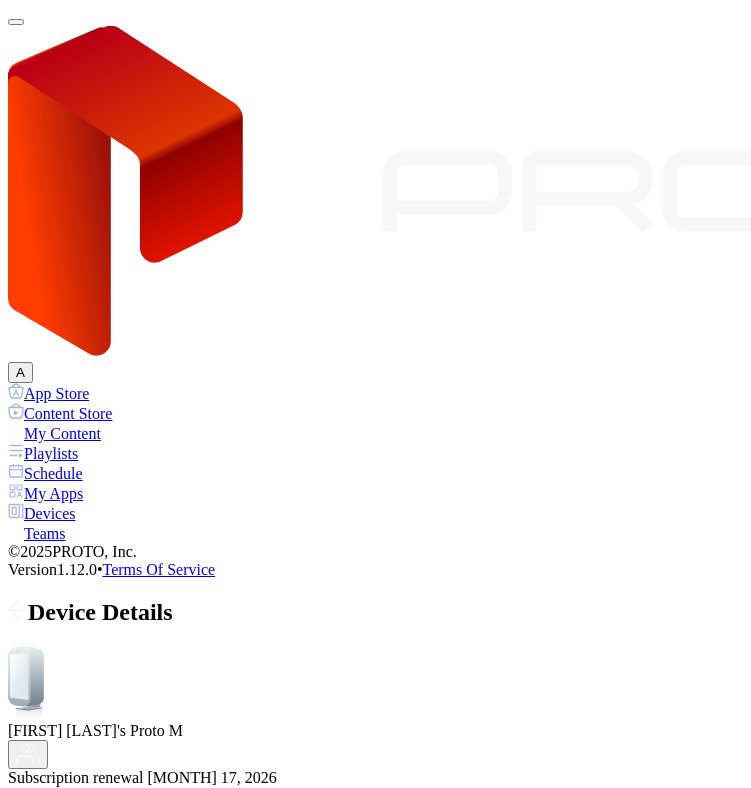click on "Settings" at bounding box center [252, 884] 